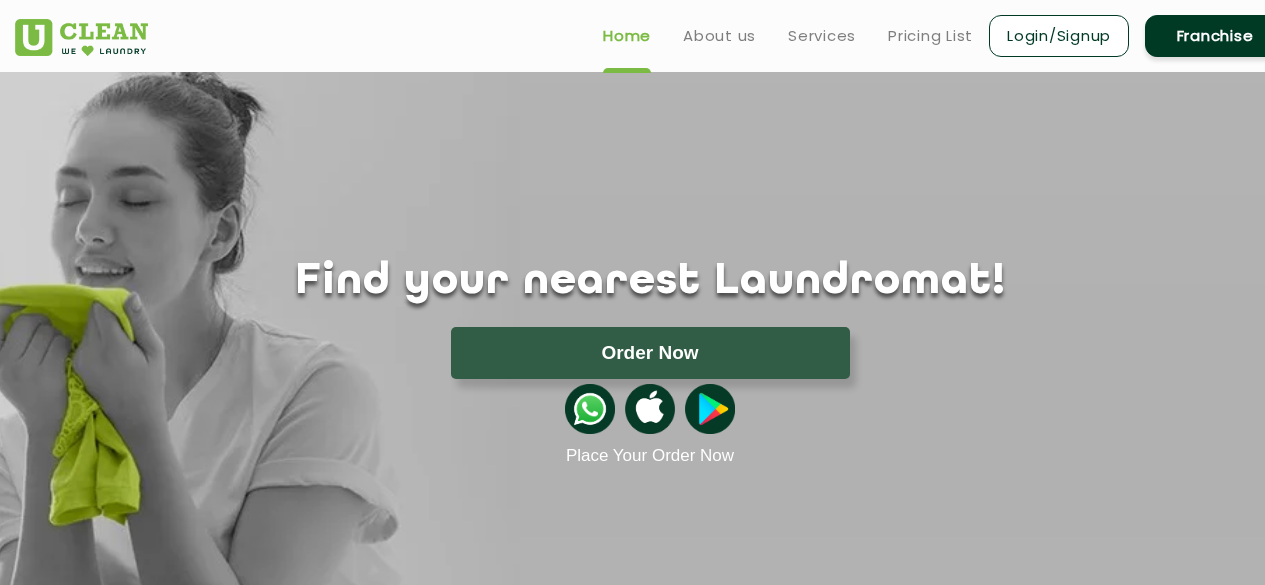 scroll, scrollTop: 0, scrollLeft: 0, axis: both 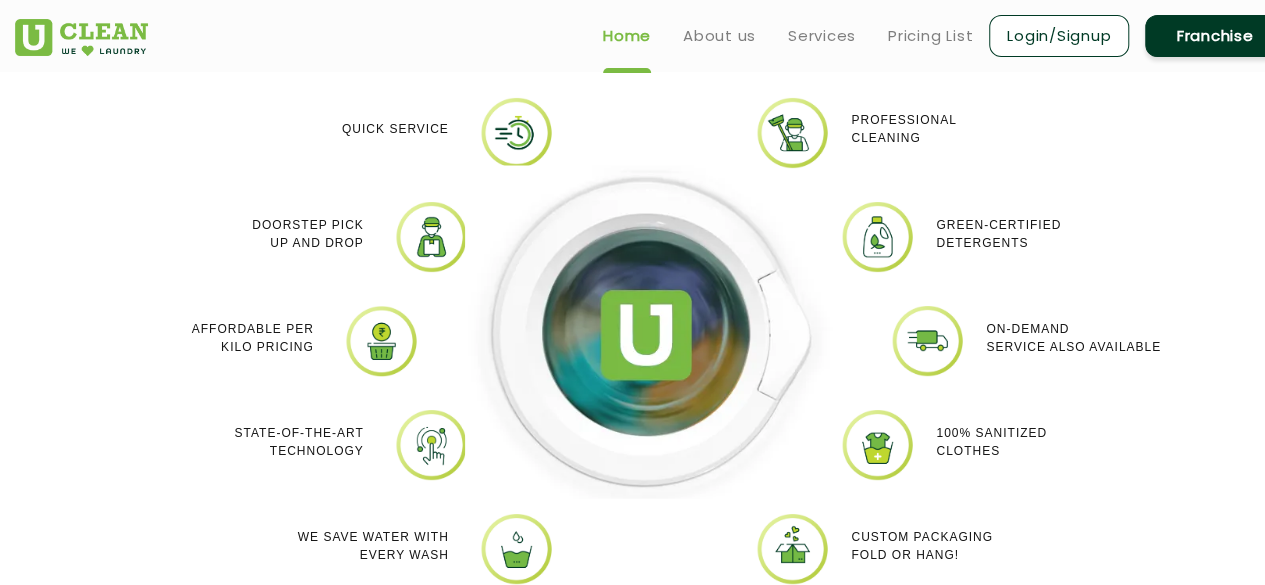drag, startPoint x: 0, startPoint y: 0, endPoint x: 1272, endPoint y: 201, distance: 1287.783 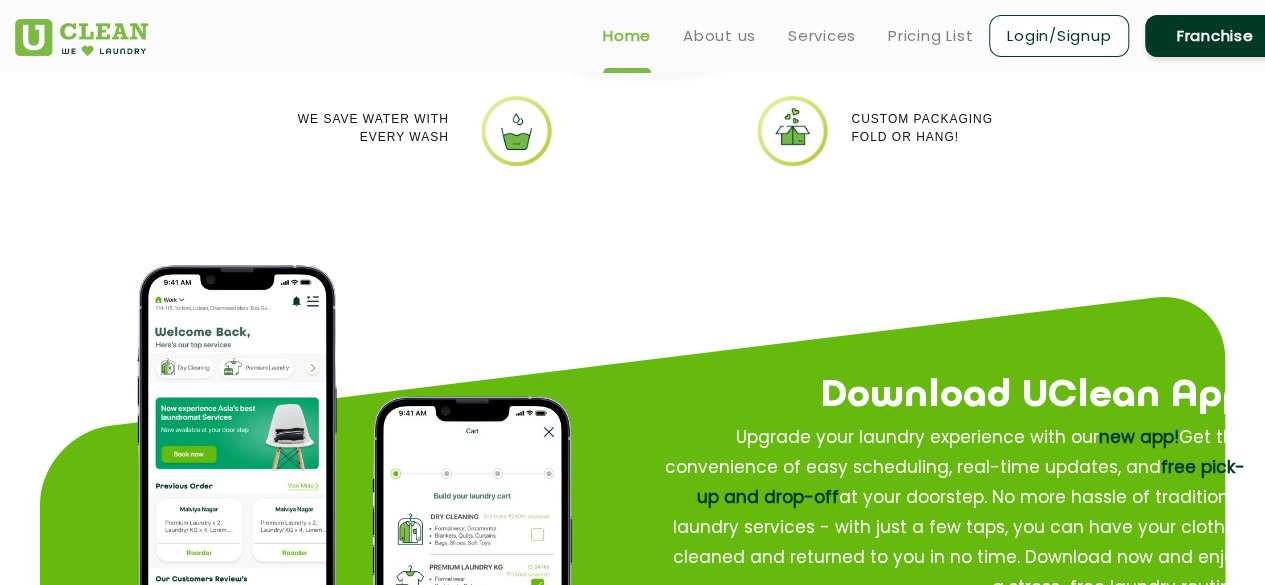 scroll, scrollTop: 1537, scrollLeft: 0, axis: vertical 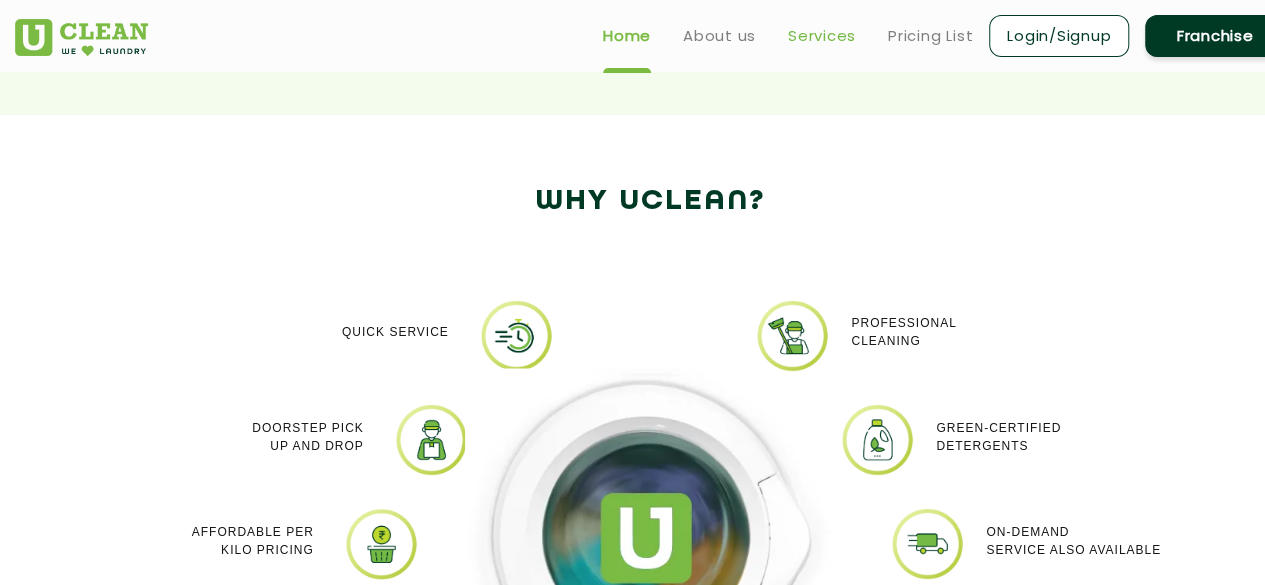 click on "Services" at bounding box center (822, 36) 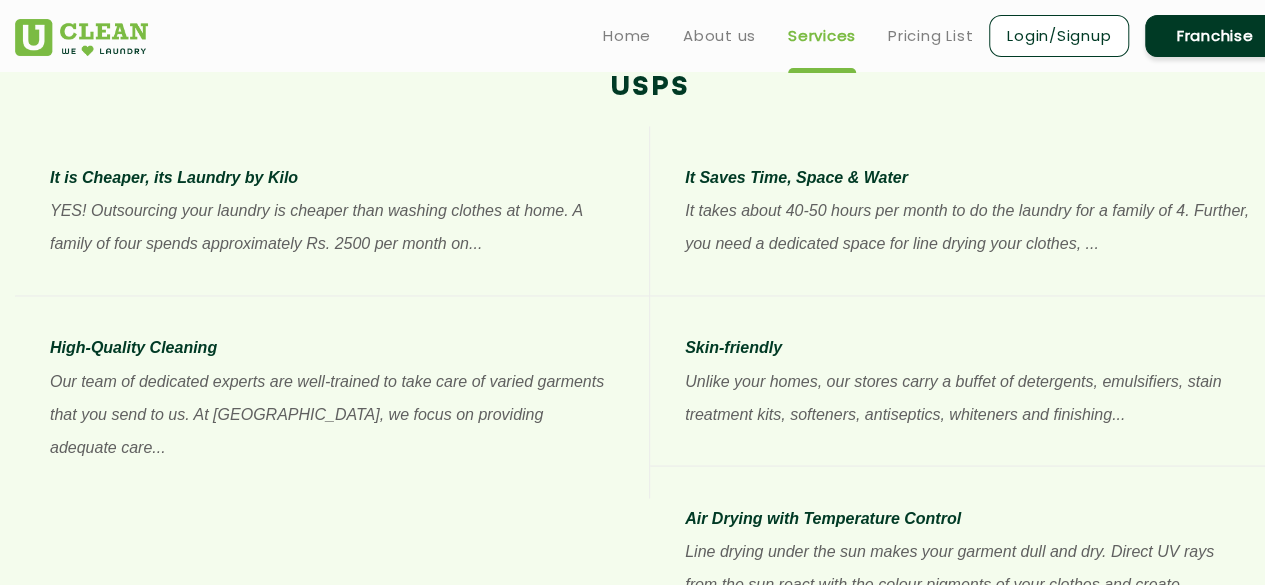 scroll, scrollTop: 0, scrollLeft: 0, axis: both 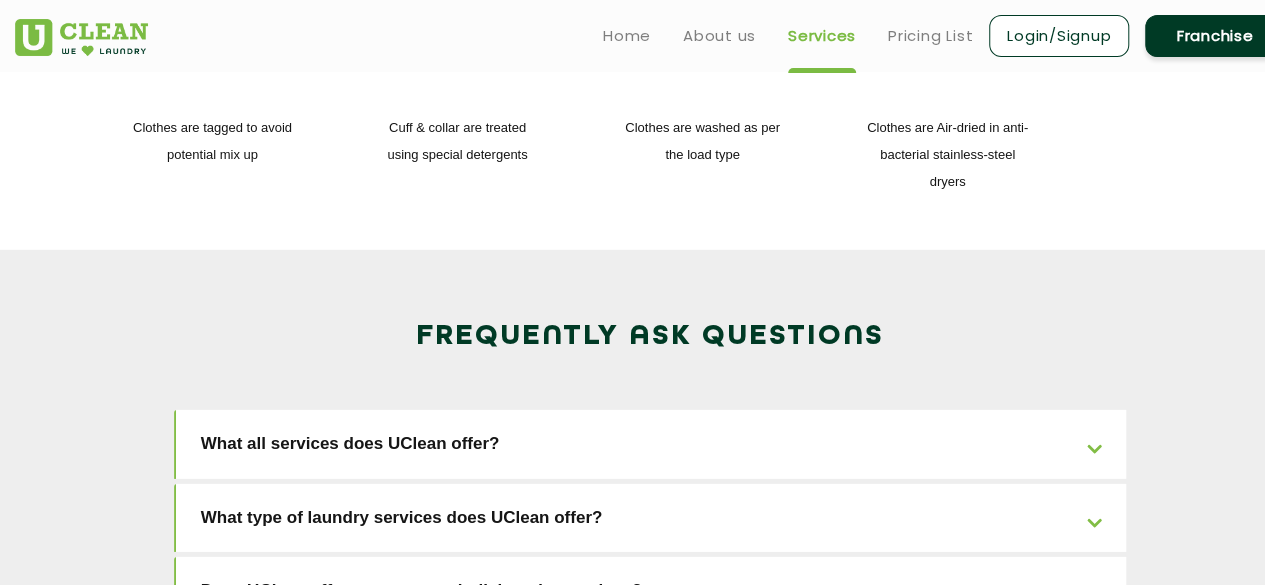 click on "What all services does UClean offer?" at bounding box center (651, 444) 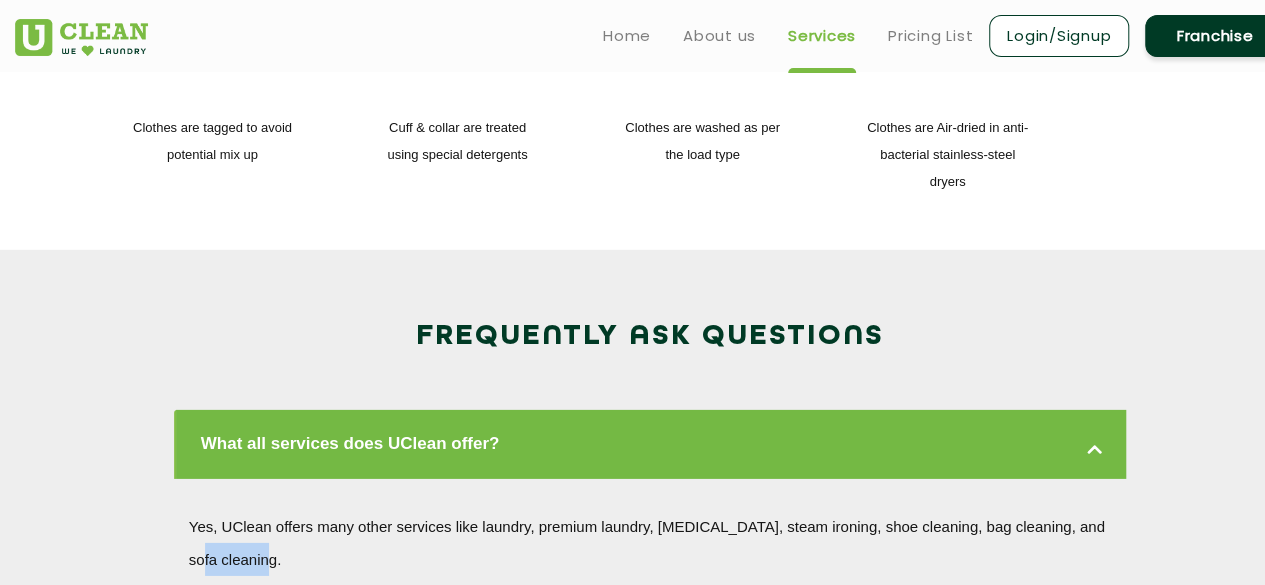 drag, startPoint x: 1264, startPoint y: 332, endPoint x: 1271, endPoint y: 376, distance: 44.553337 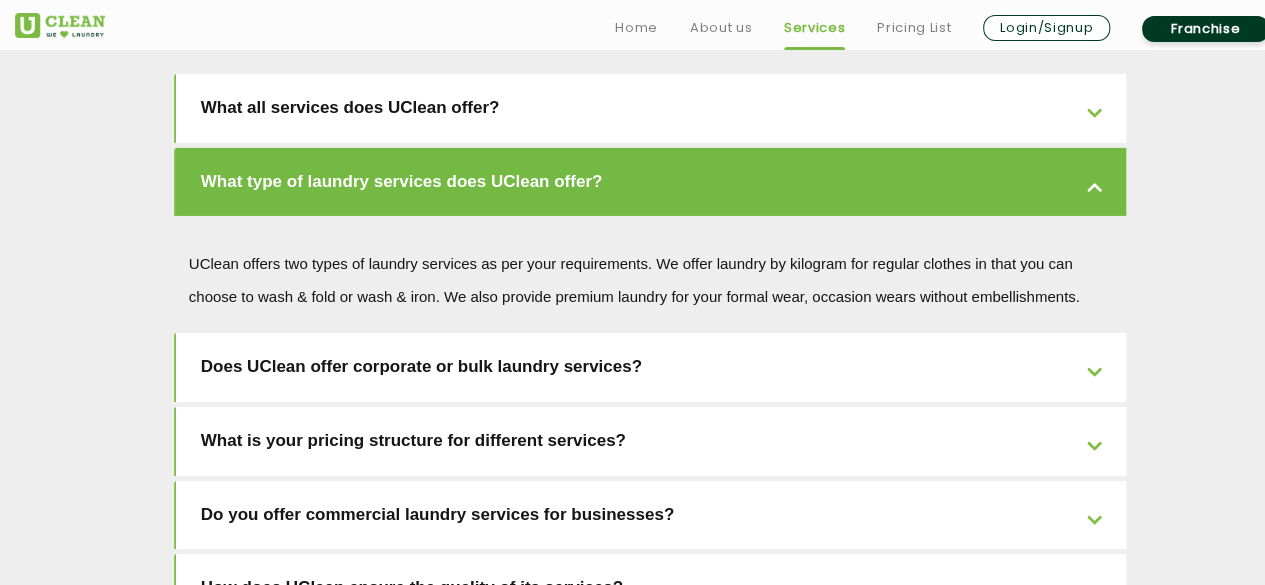 scroll, scrollTop: 3265, scrollLeft: 0, axis: vertical 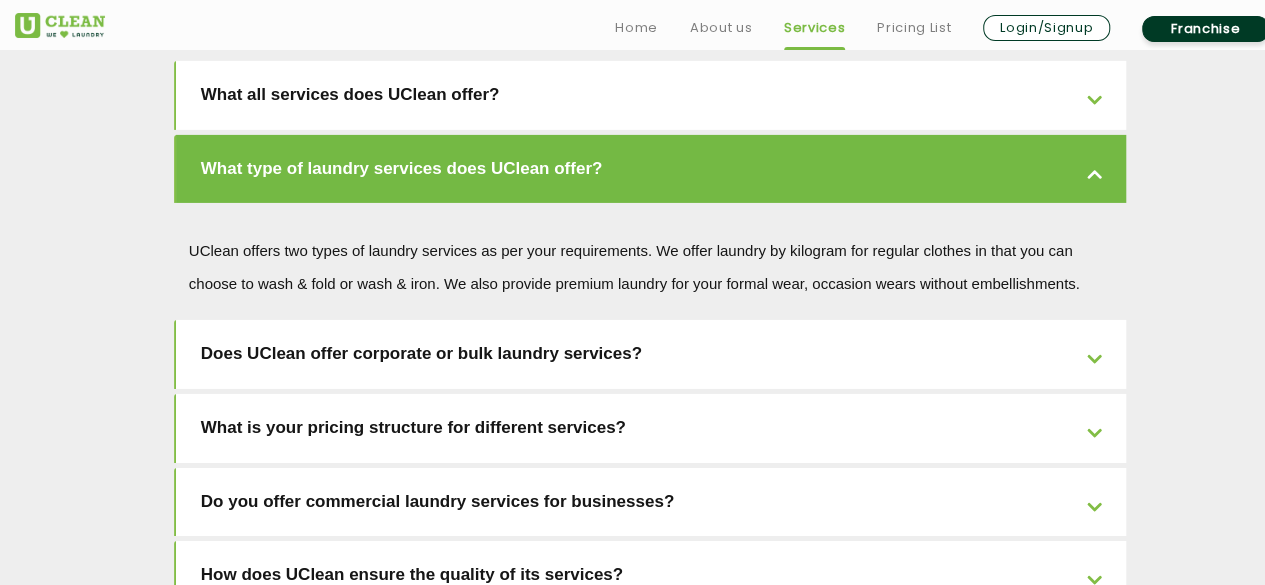 click on "Does UClean offer corporate or bulk laundry services?" at bounding box center [651, 354] 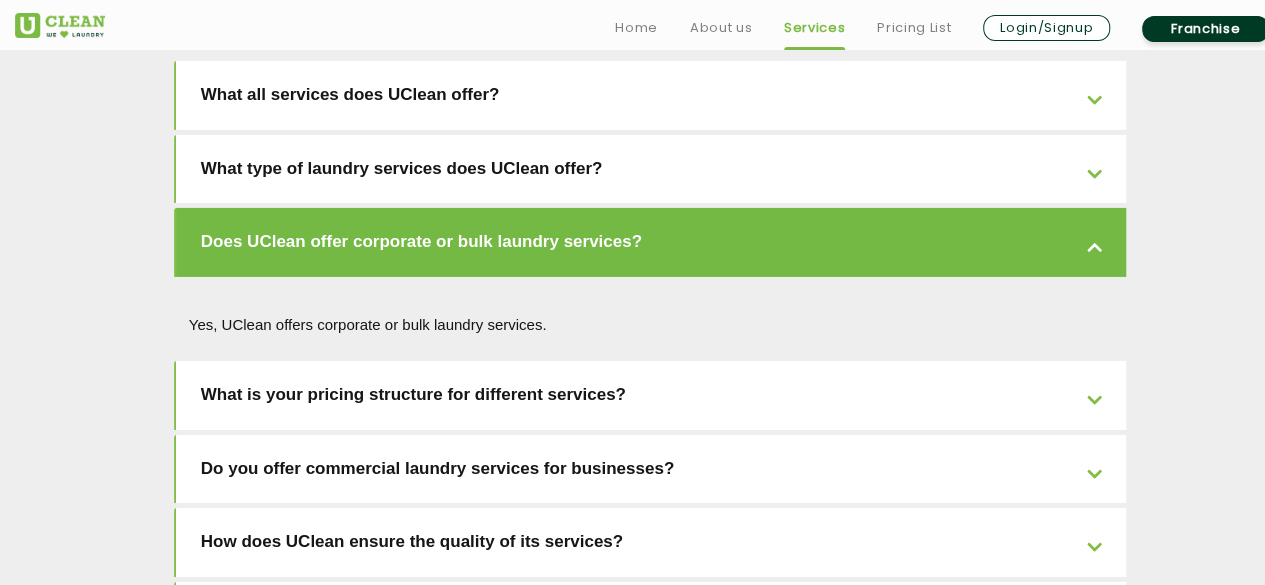 click on "Do you offer commercial laundry services for businesses?" at bounding box center (651, 469) 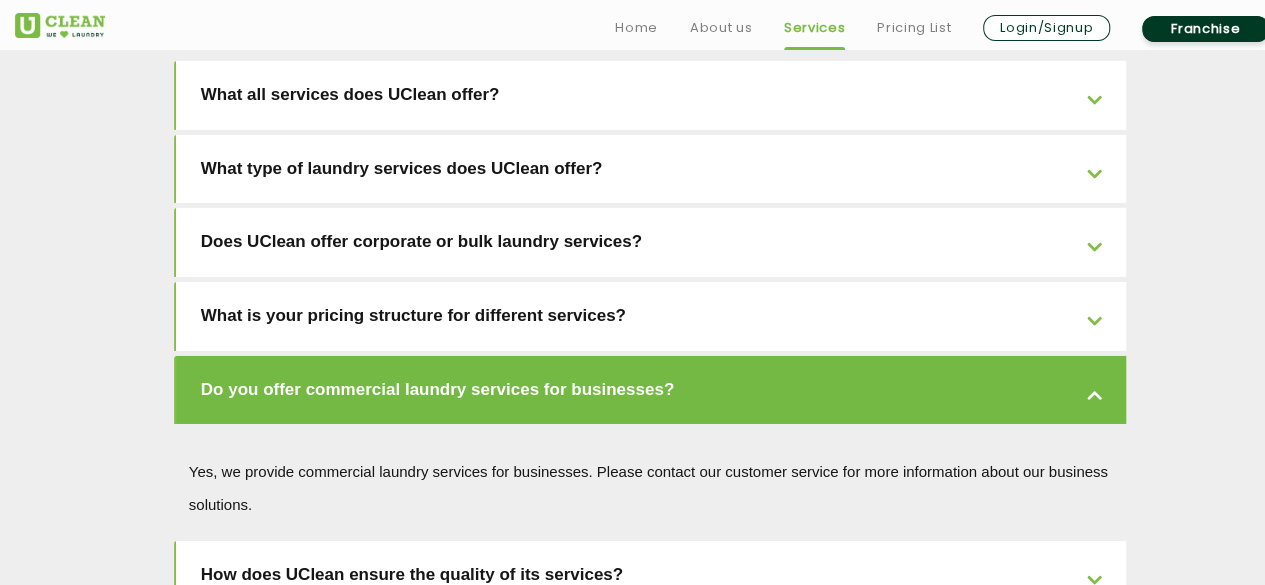 click on "What all services does UClean offer? Yes, UClean offers many other services like laundry, premium laundry, [MEDICAL_DATA], steam ironing, shoe cleaning, bag cleaning, and sofa cleaning.  What type of laundry services does UClean offer? UClean offers two types of laundry services as per your requirements. We offer laundry by kilogram for regular clothes in that you can choose to wash & fold or wash & iron. We also provide premium laundry for your formal wear, occasion wears without embellishments. Does UClean offer corporate or bulk laundry services? Yes, UClean offers corporate or bulk laundry services. What is your pricing structure for different services? Our pricing varies depending on the service and item. You can find a detailed price list on our website or app. We offer competitive rates for all our services. Do you offer commercial laundry services for businesses? How does UClean ensure the quality of its services? Does UClean offer garment repair or alteration services?" 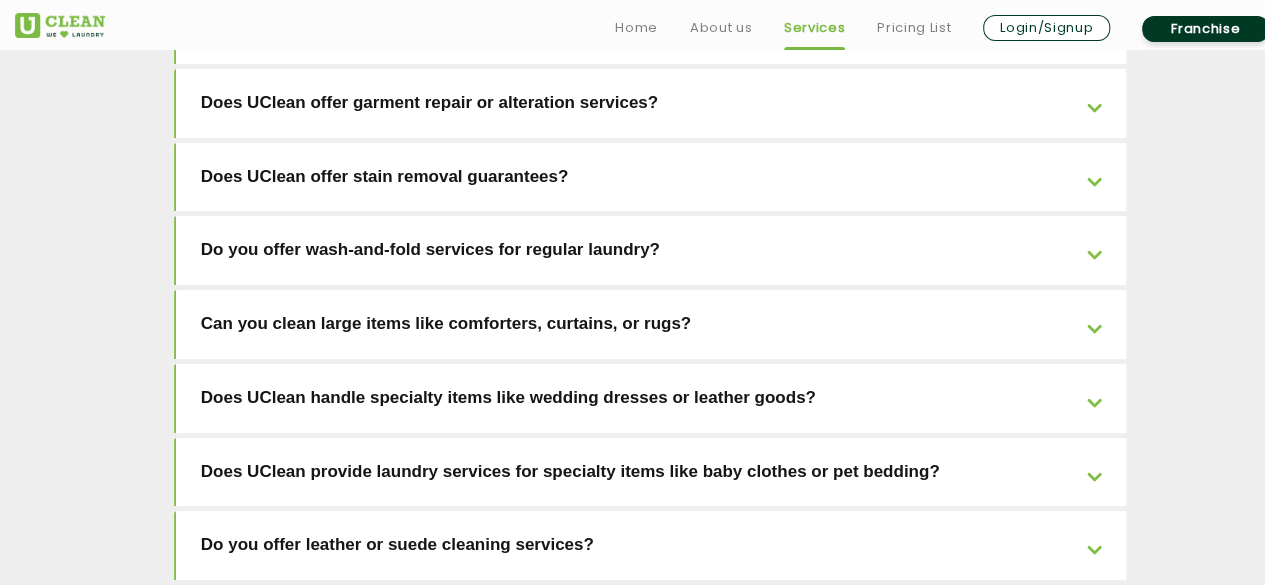 scroll, scrollTop: 3825, scrollLeft: 0, axis: vertical 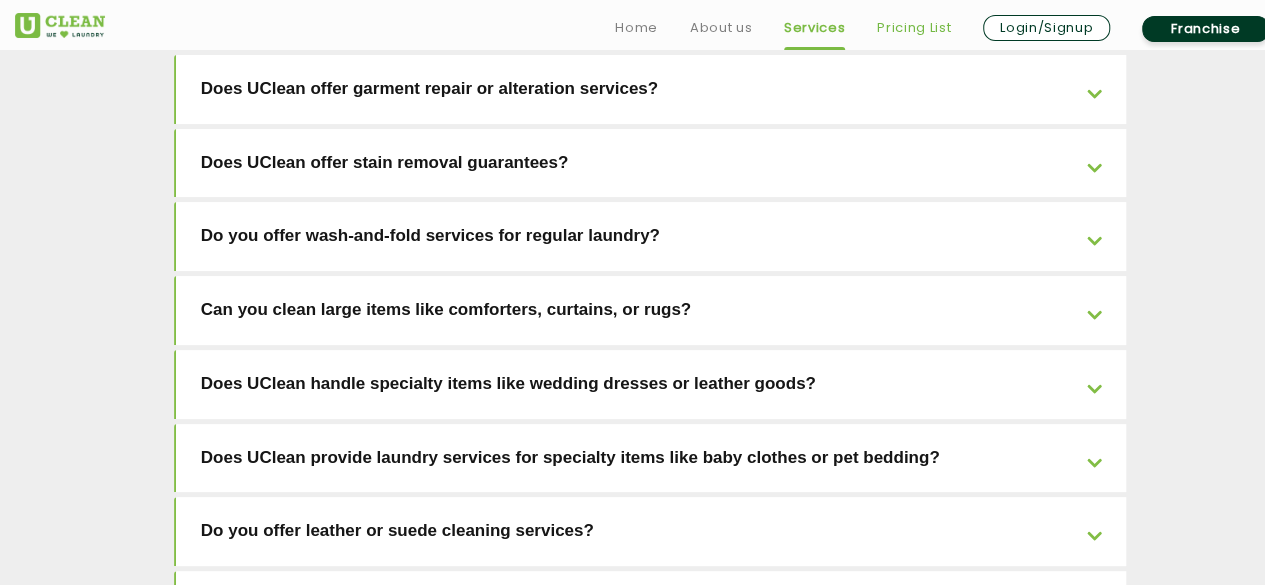 click on "Pricing List" at bounding box center (914, 28) 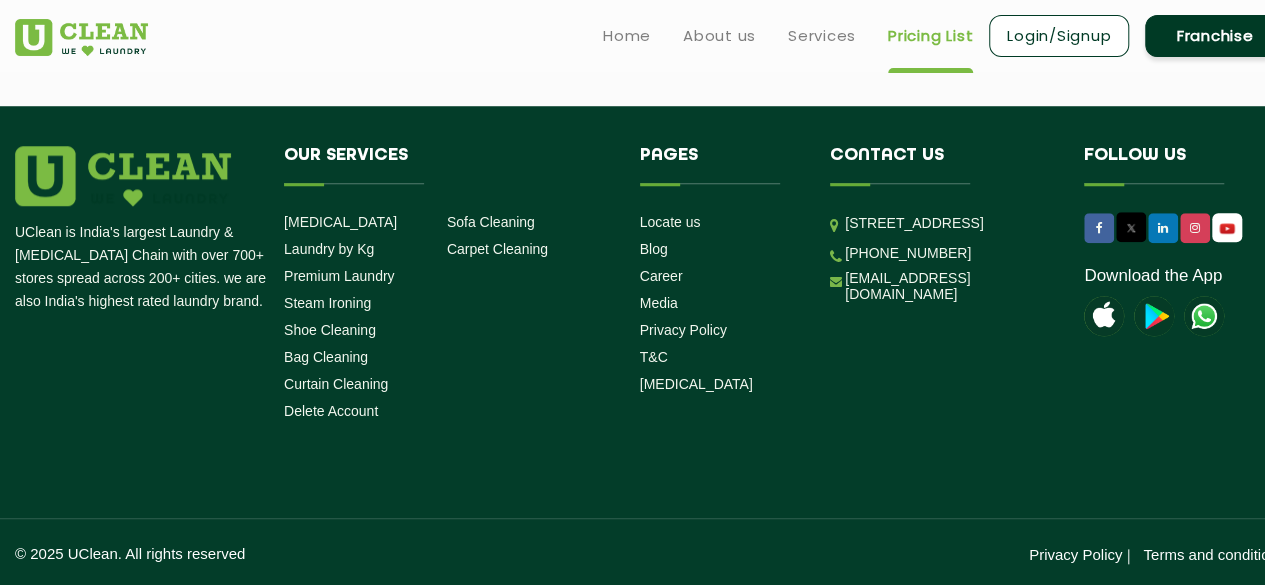scroll, scrollTop: 0, scrollLeft: 0, axis: both 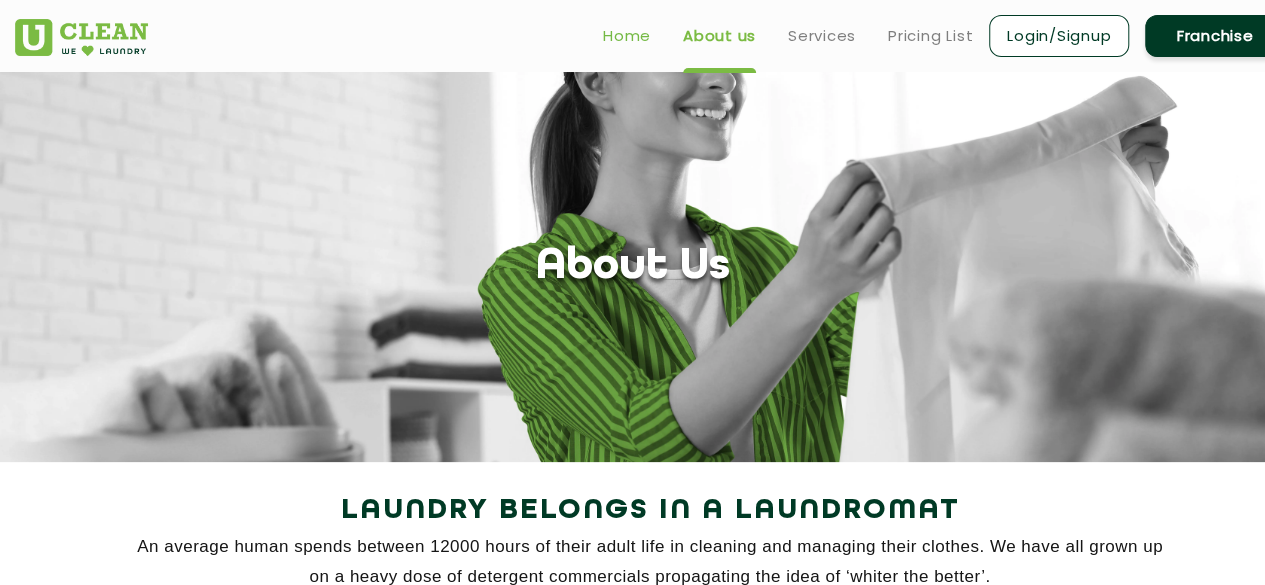 click on "Home" at bounding box center [627, 36] 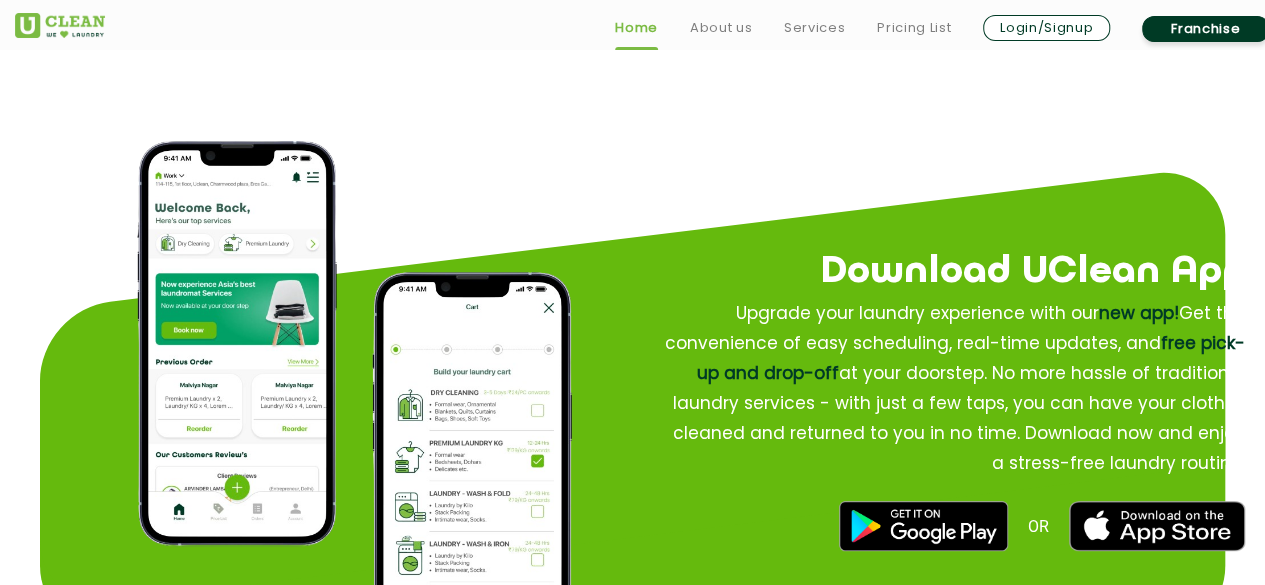 scroll, scrollTop: 2053, scrollLeft: 0, axis: vertical 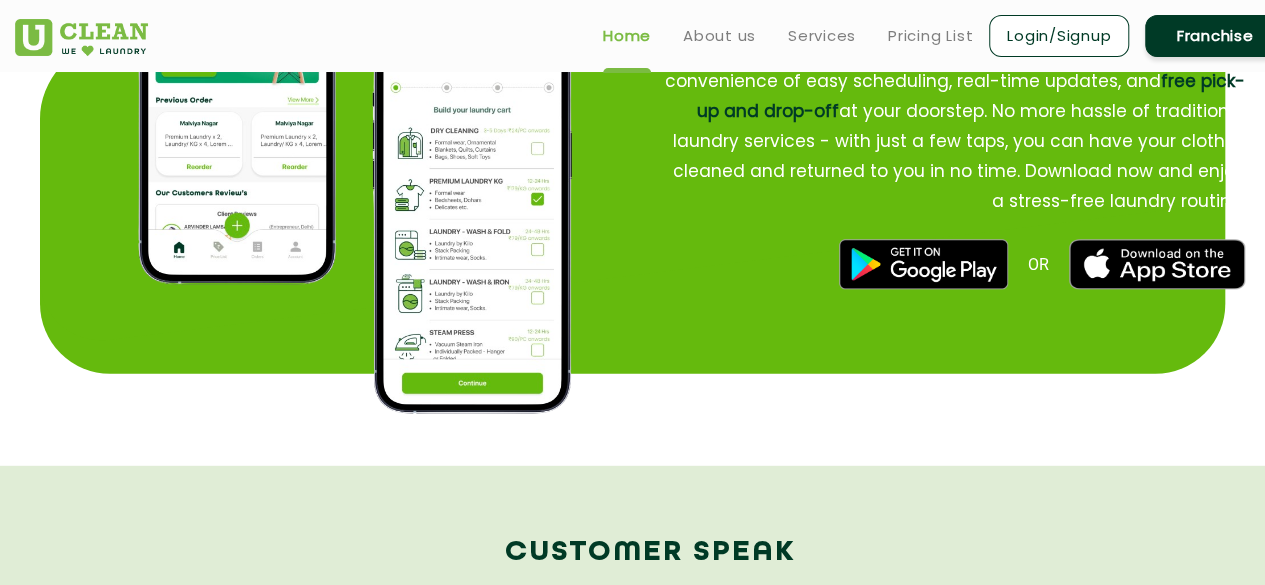 click on "Franchise" at bounding box center [1215, 36] 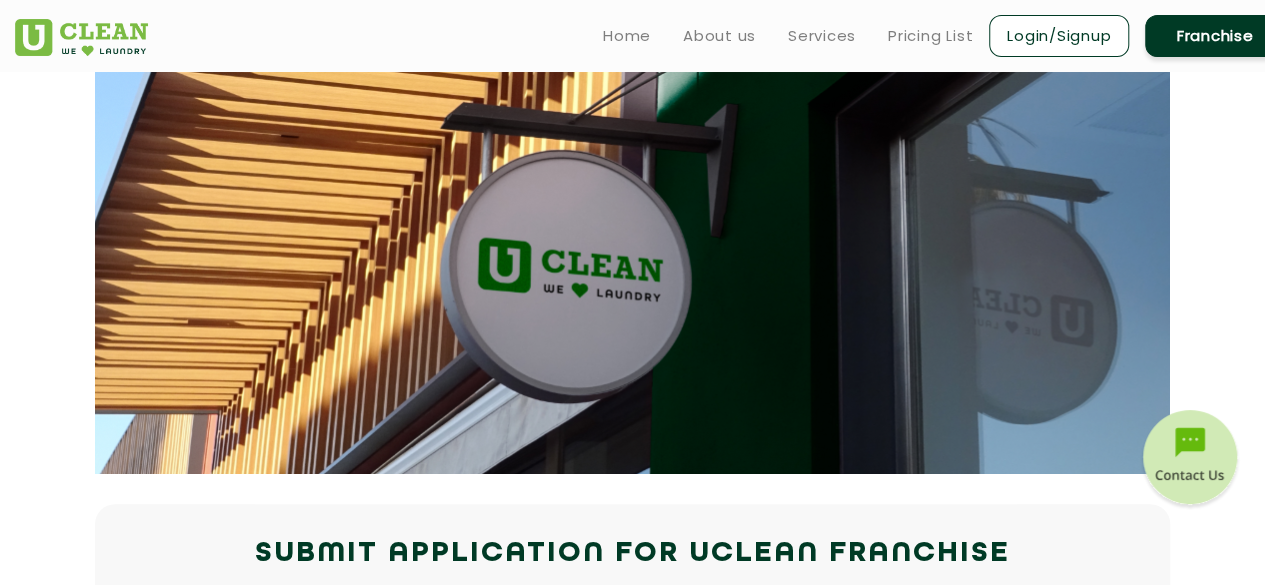 scroll, scrollTop: 0, scrollLeft: 0, axis: both 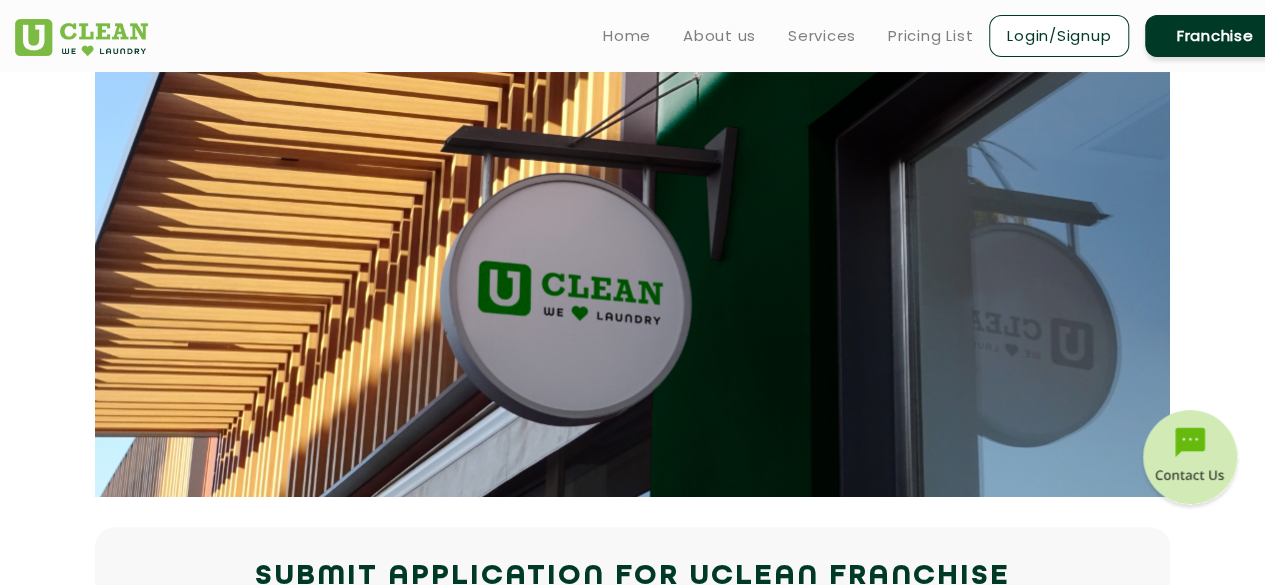 click on "Franchise" at bounding box center [1215, 36] 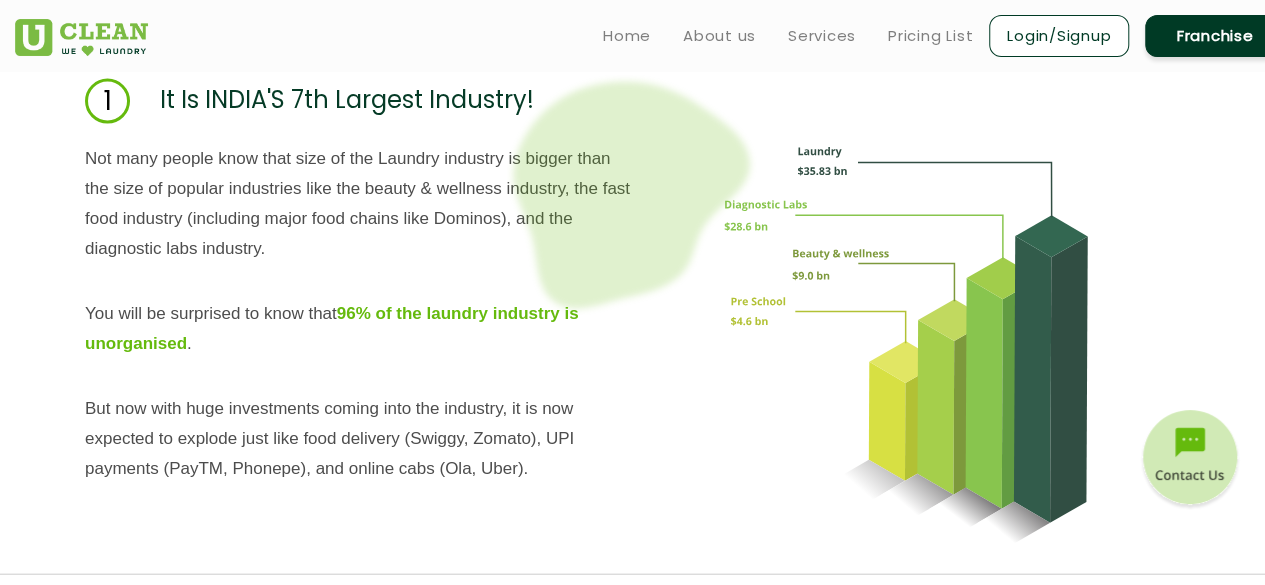 scroll, scrollTop: 2026, scrollLeft: 0, axis: vertical 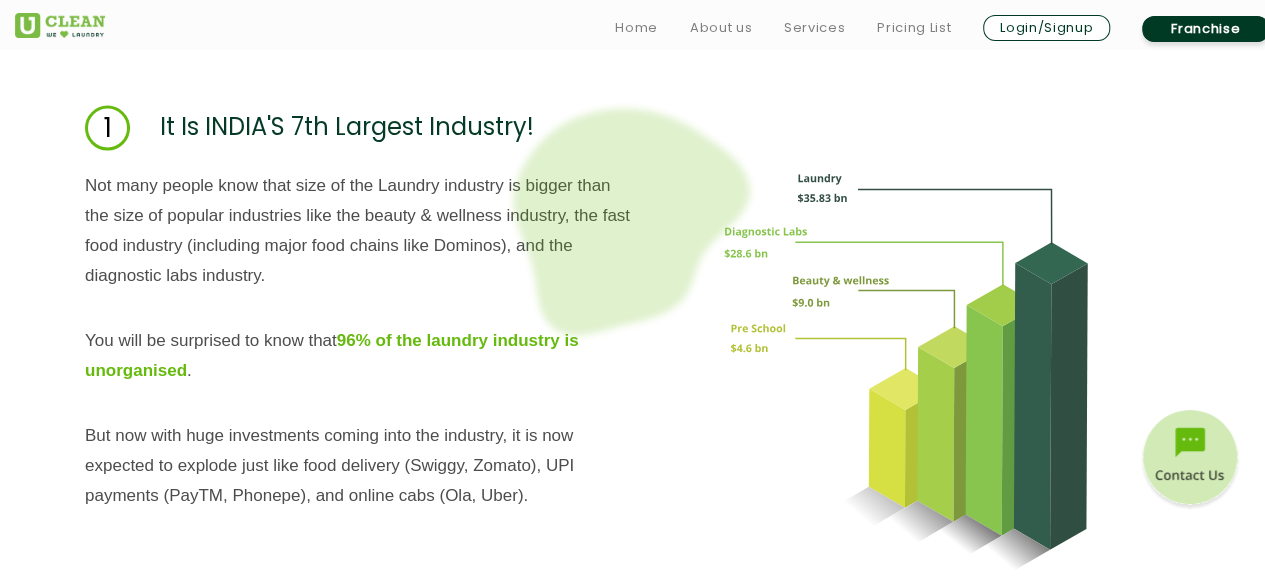 click at bounding box center [907, 371] 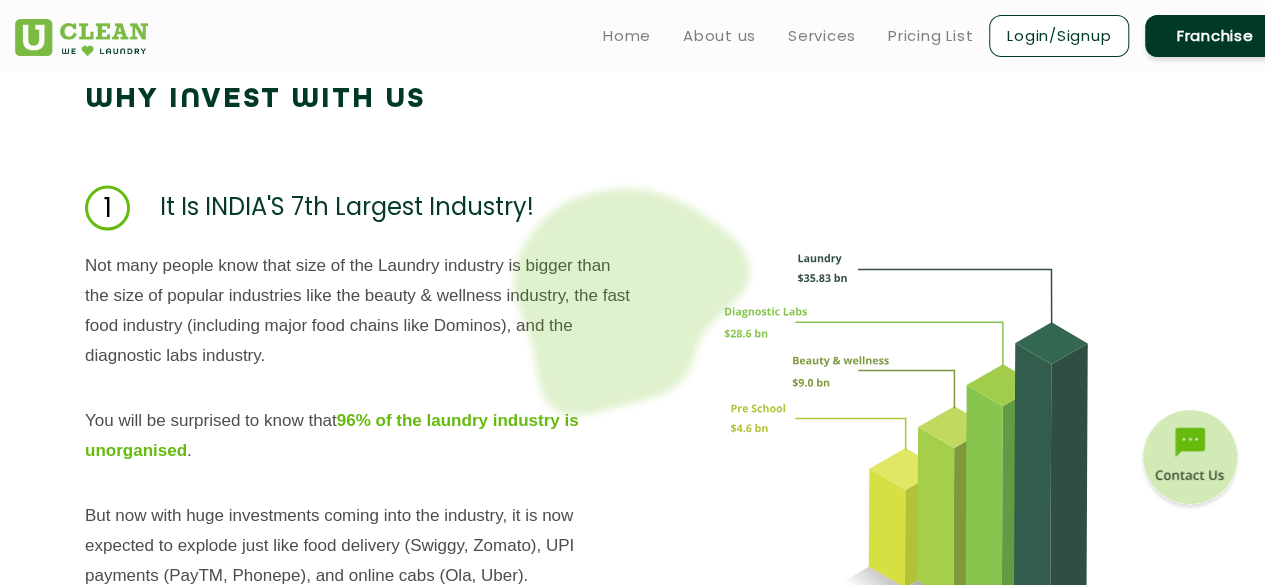 scroll, scrollTop: 1888, scrollLeft: 0, axis: vertical 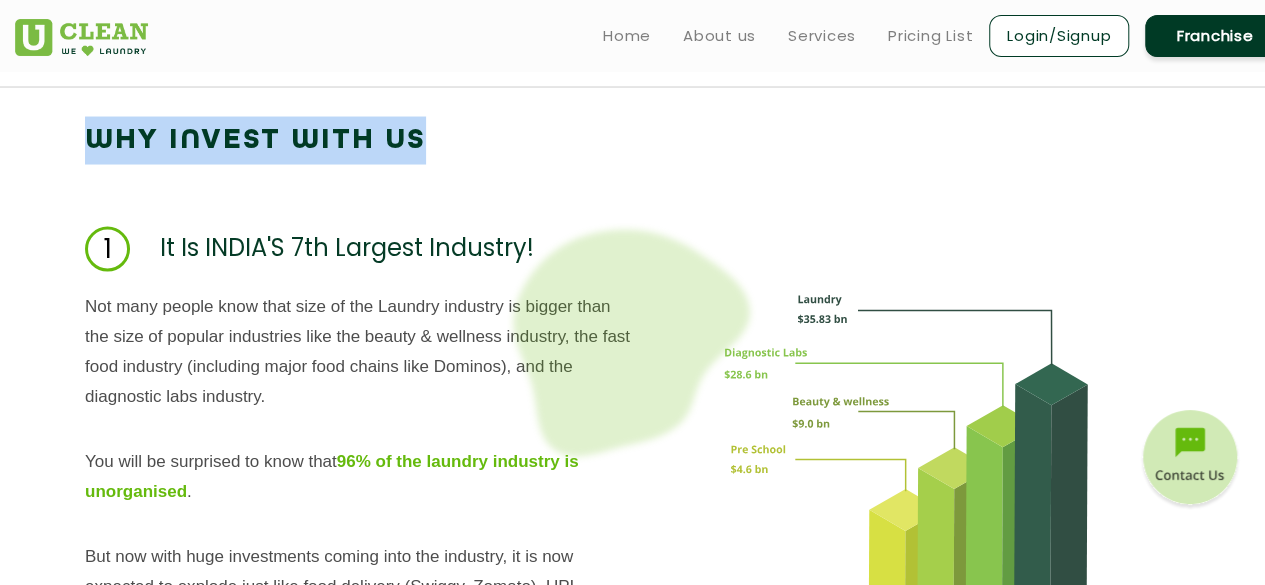 drag, startPoint x: 93, startPoint y: 135, endPoint x: 430, endPoint y: 150, distance: 337.33365 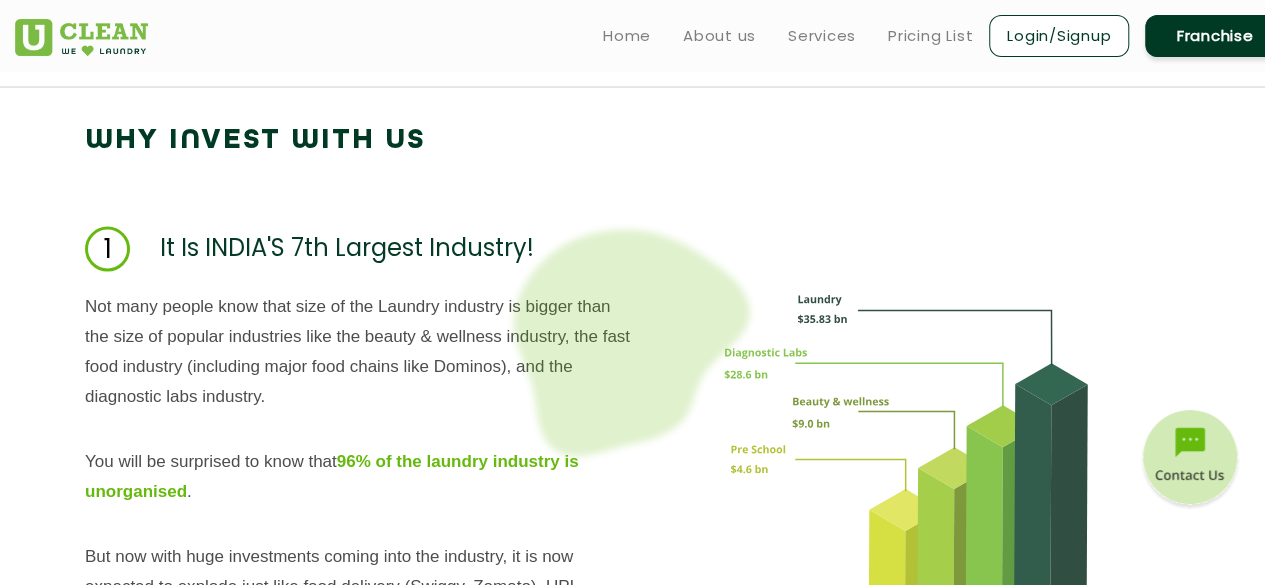 click on "Not many people know that size of the Laundry industry is bigger than the size of popular industries like the beauty & wellness industry, the fast food industry (including major food chains like Dominos), and the diagnostic labs industry." at bounding box center (359, 351) 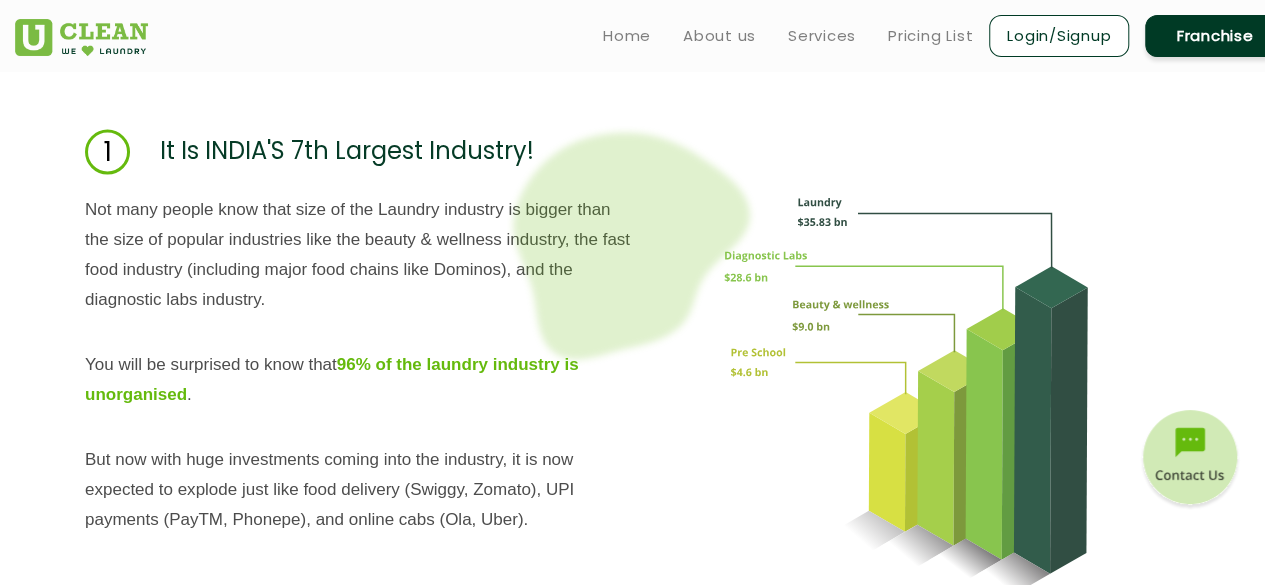 scroll, scrollTop: 1910, scrollLeft: 0, axis: vertical 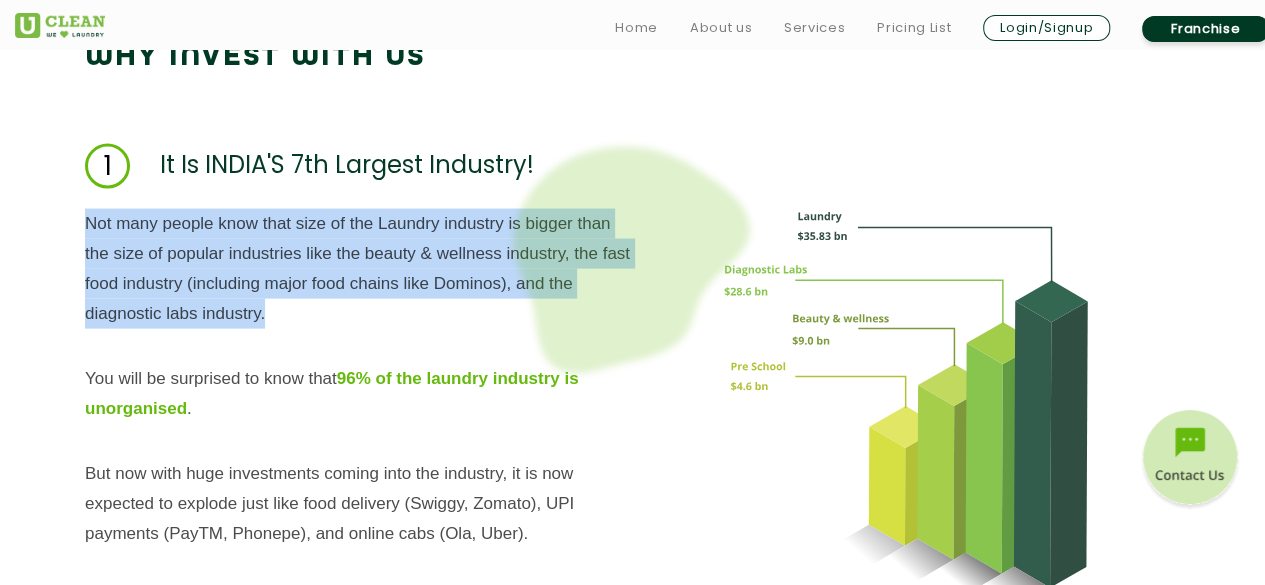 drag, startPoint x: 78, startPoint y: 217, endPoint x: 265, endPoint y: 317, distance: 212.05896 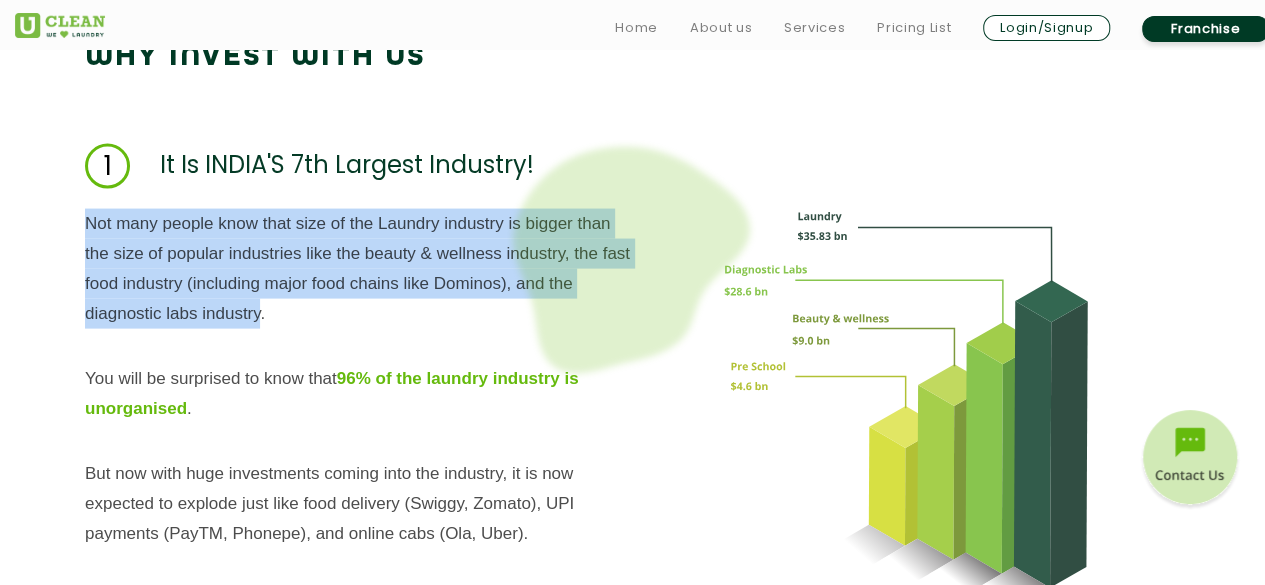 drag, startPoint x: 88, startPoint y: 220, endPoint x: 260, endPoint y: 308, distance: 193.20456 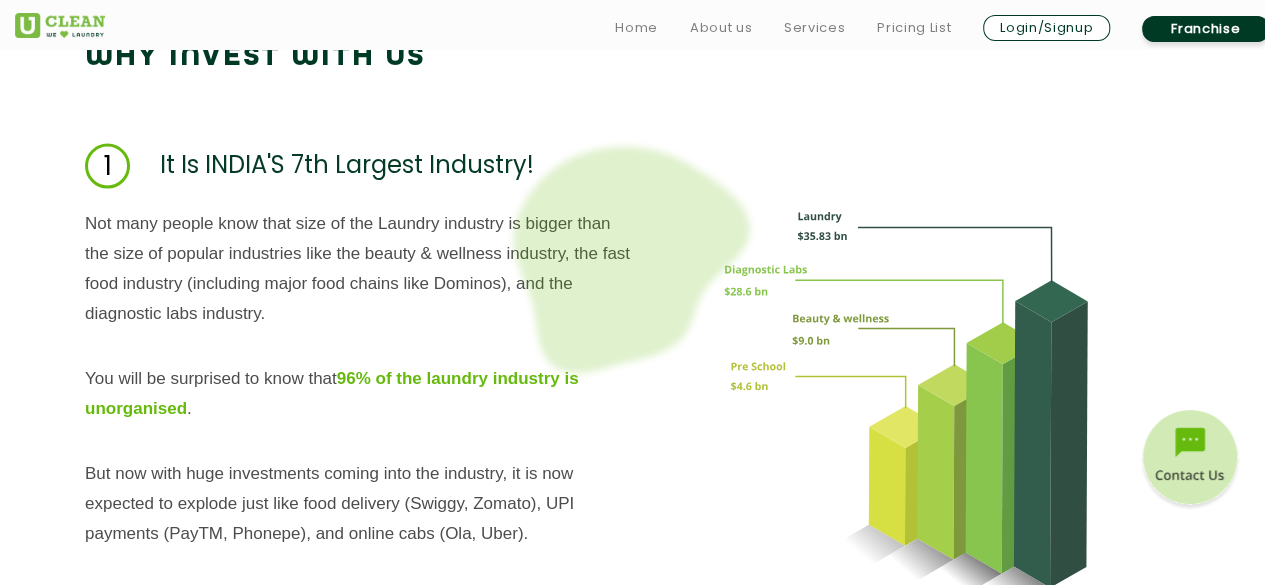click on "Not many people know that size of the Laundry industry is bigger than the size of popular industries like the beauty & wellness industry, the fast food industry (including major food chains like Dominos), and the diagnostic labs industry." at bounding box center (359, 269) 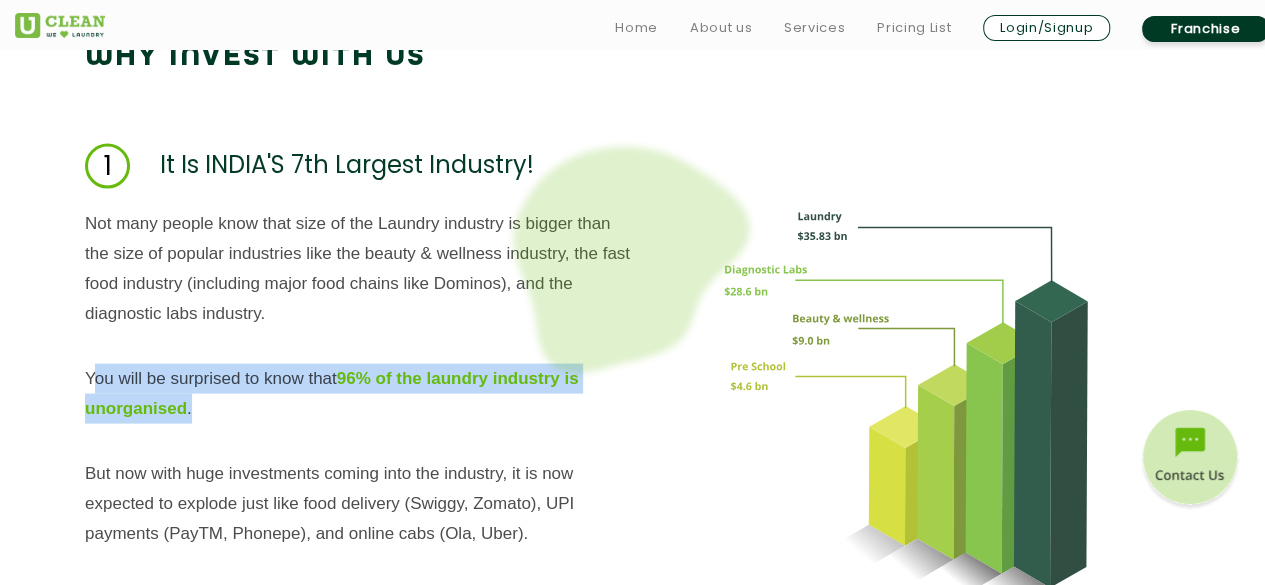 drag, startPoint x: 90, startPoint y: 375, endPoint x: 191, endPoint y: 407, distance: 105.9481 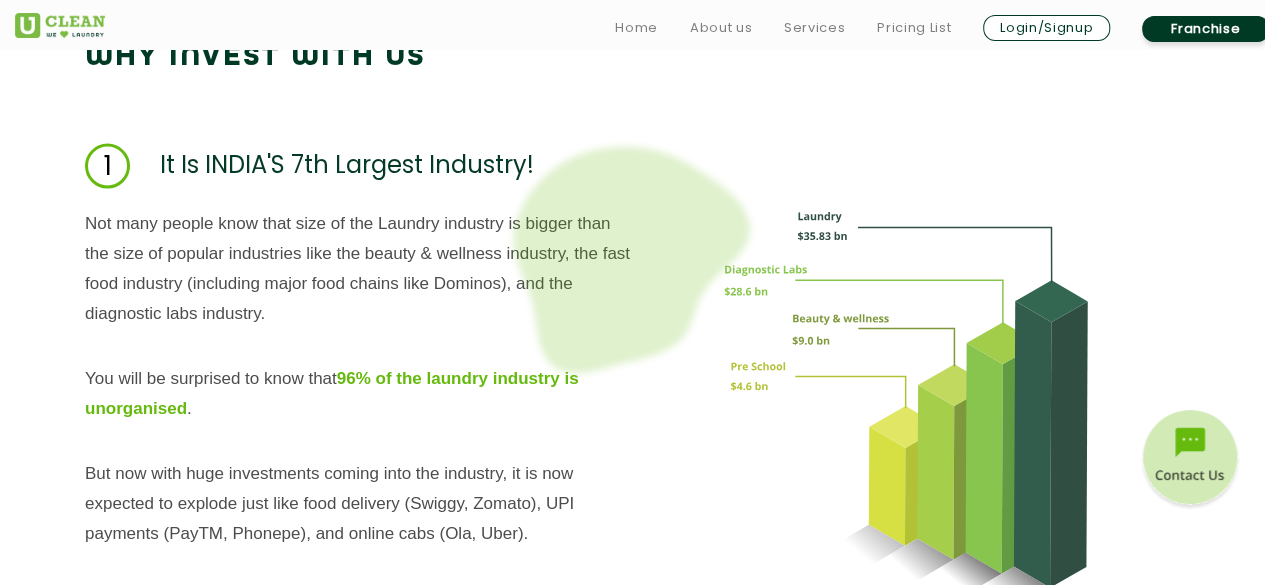 click on "Not many people know that size of the Laundry industry is bigger than the size of popular industries like the beauty & wellness industry, the fast food industry (including major food chains like Dominos), and the diagnostic labs industry." at bounding box center (359, 269) 